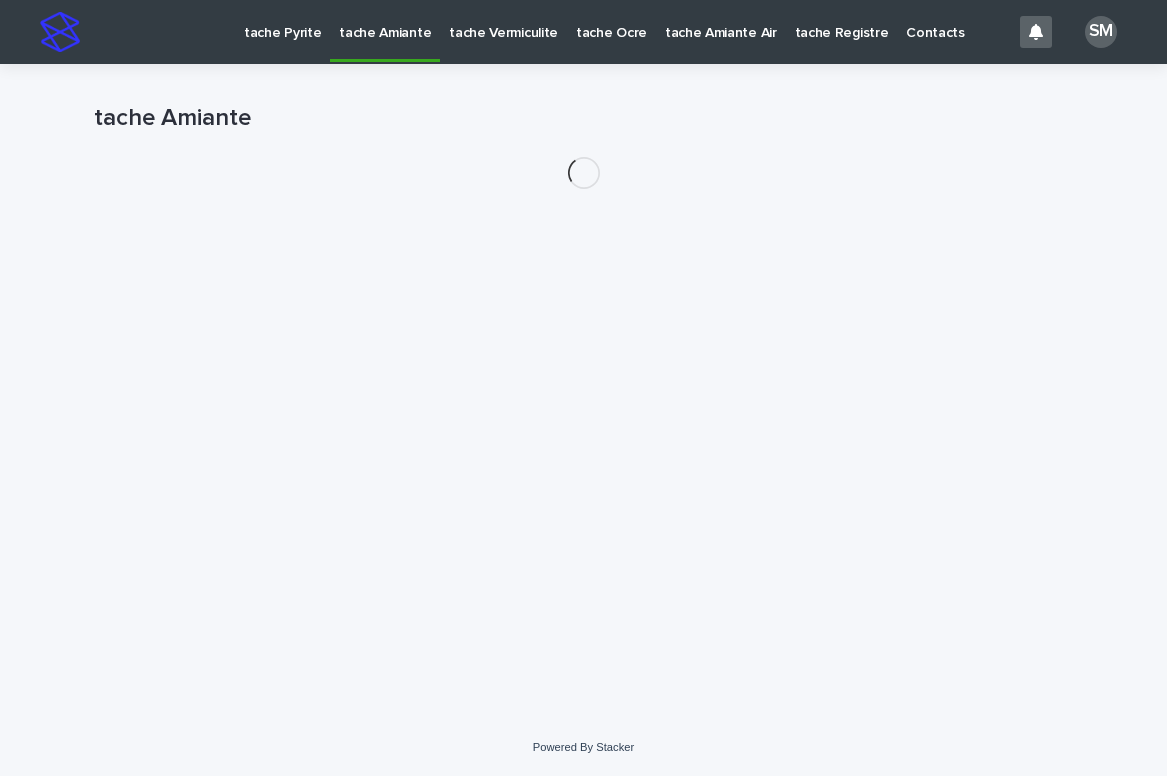 scroll, scrollTop: 0, scrollLeft: 0, axis: both 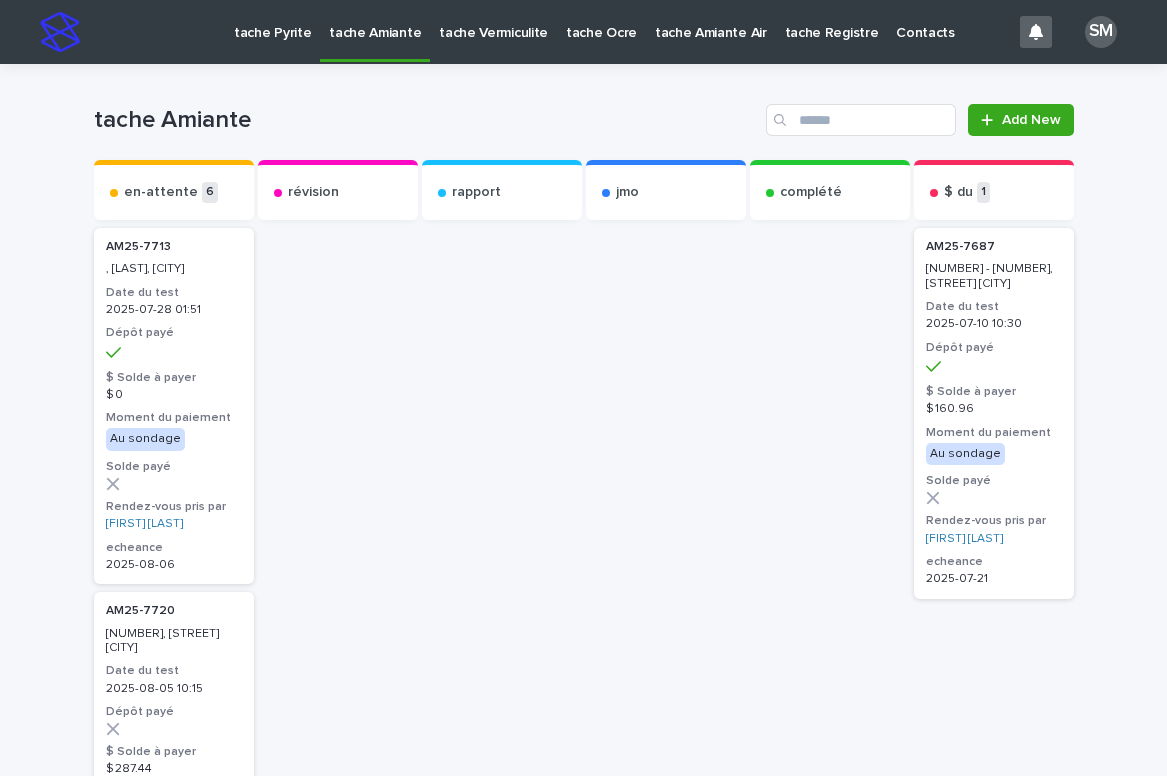 click on "tache Pyrite" at bounding box center [272, 21] 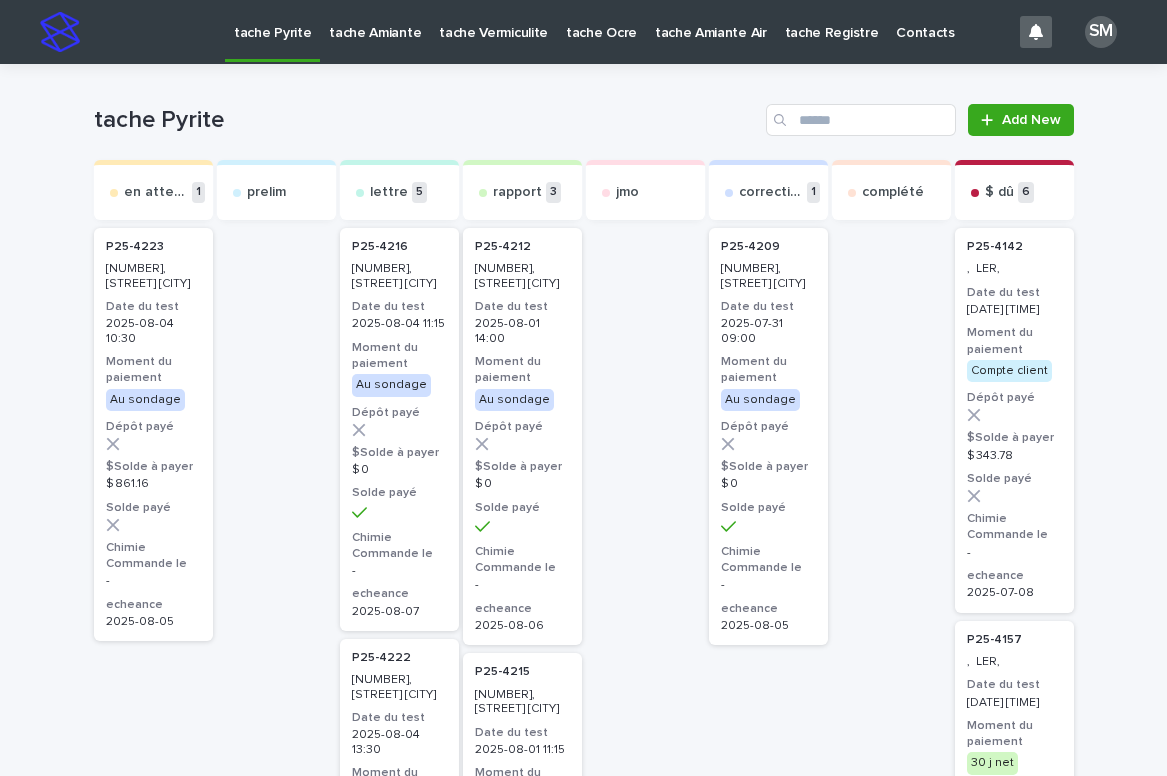 click on "tache Pyrite" at bounding box center (272, 21) 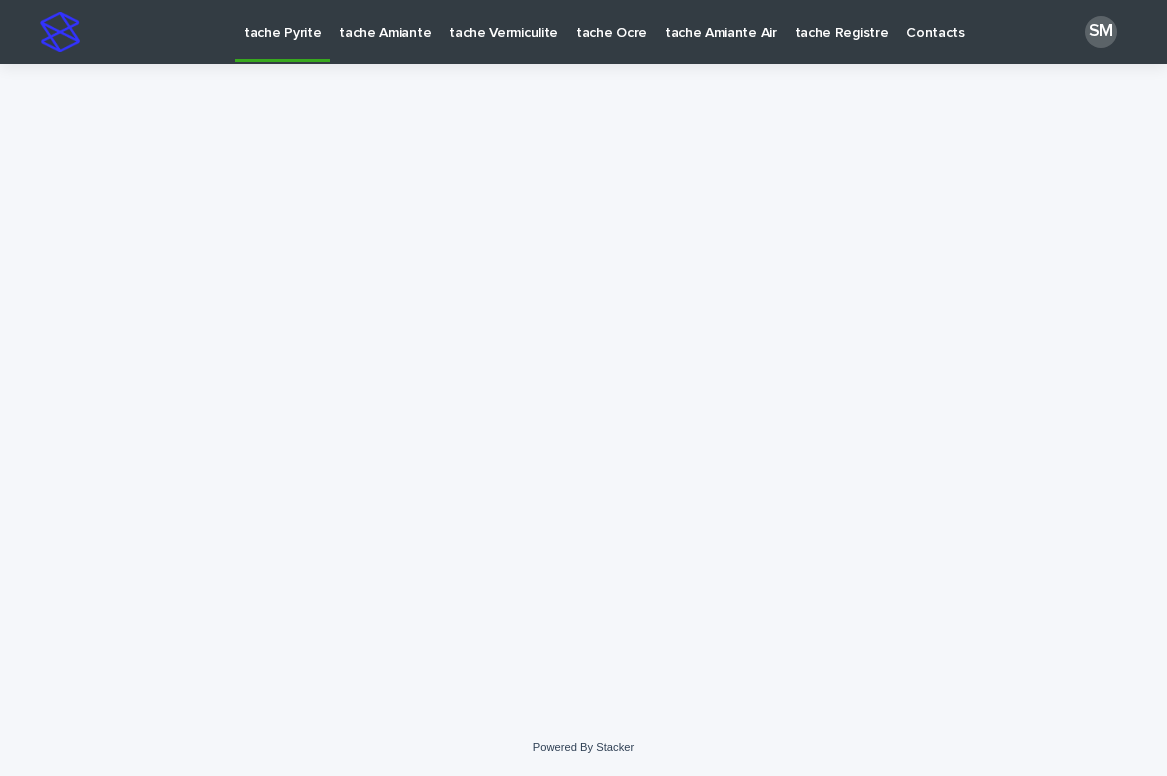 scroll, scrollTop: 0, scrollLeft: 0, axis: both 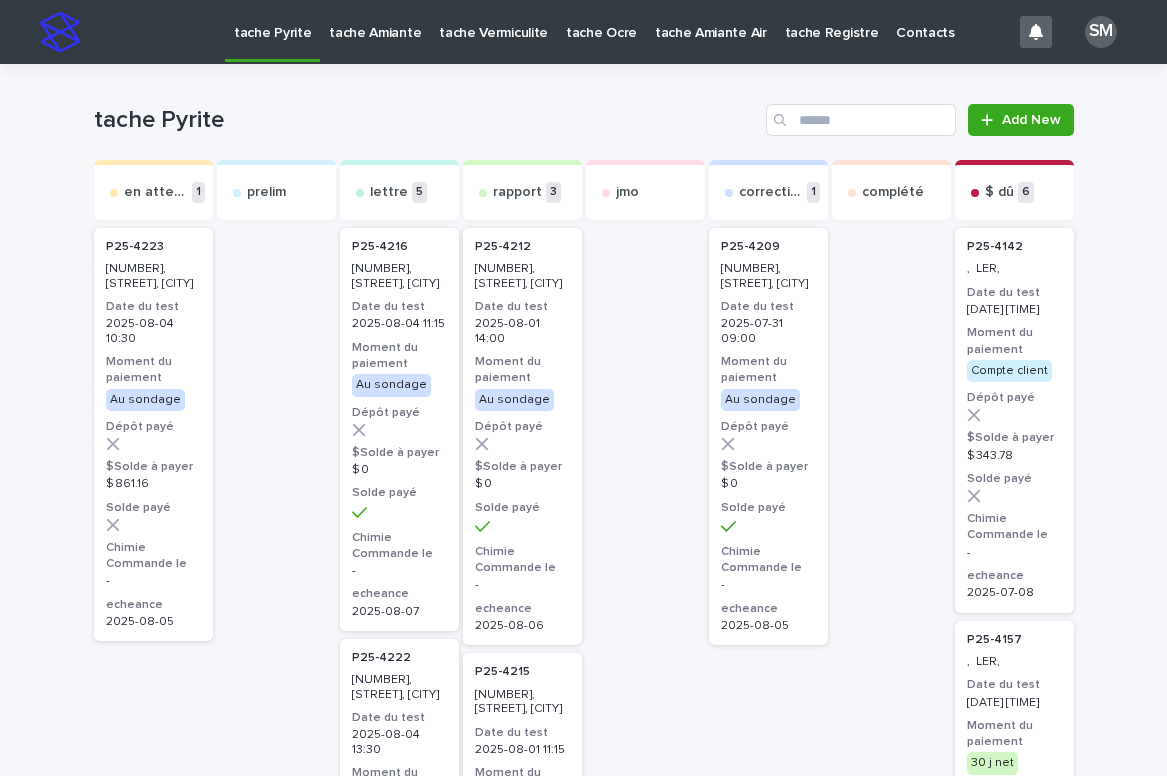 click on "tache Pyrite" at bounding box center [272, 21] 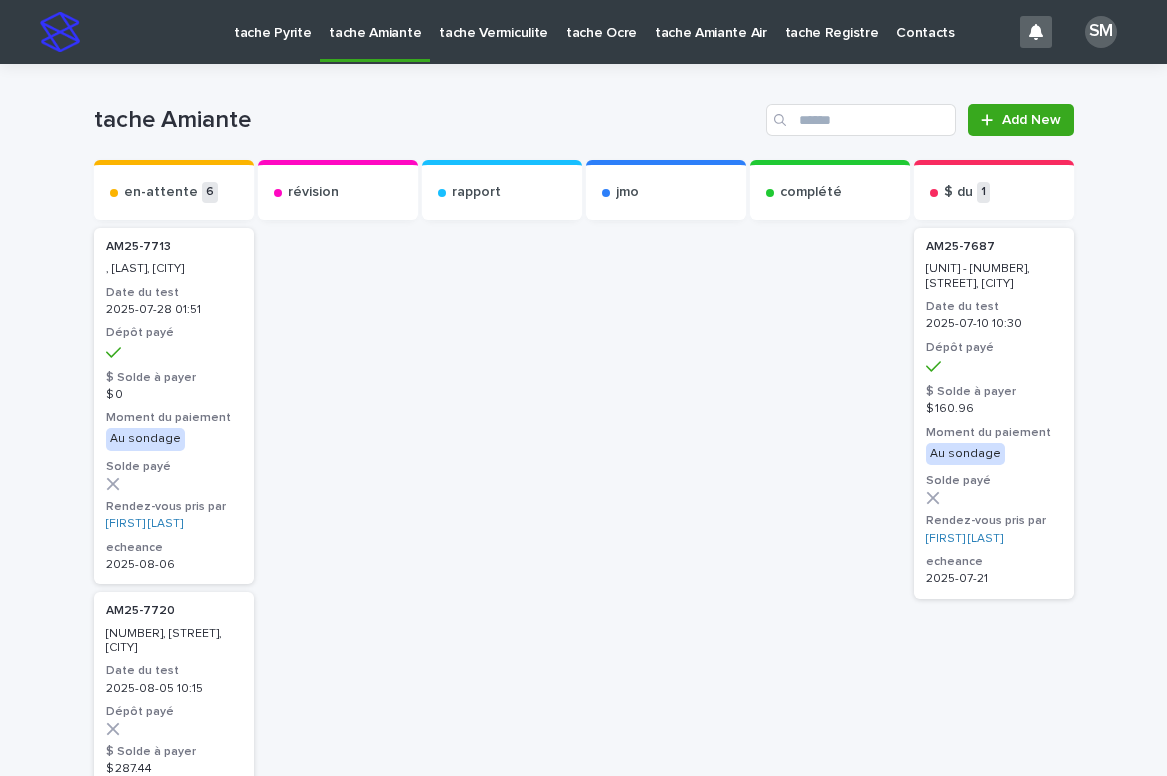 click on "tache Vermiculite" at bounding box center [493, 21] 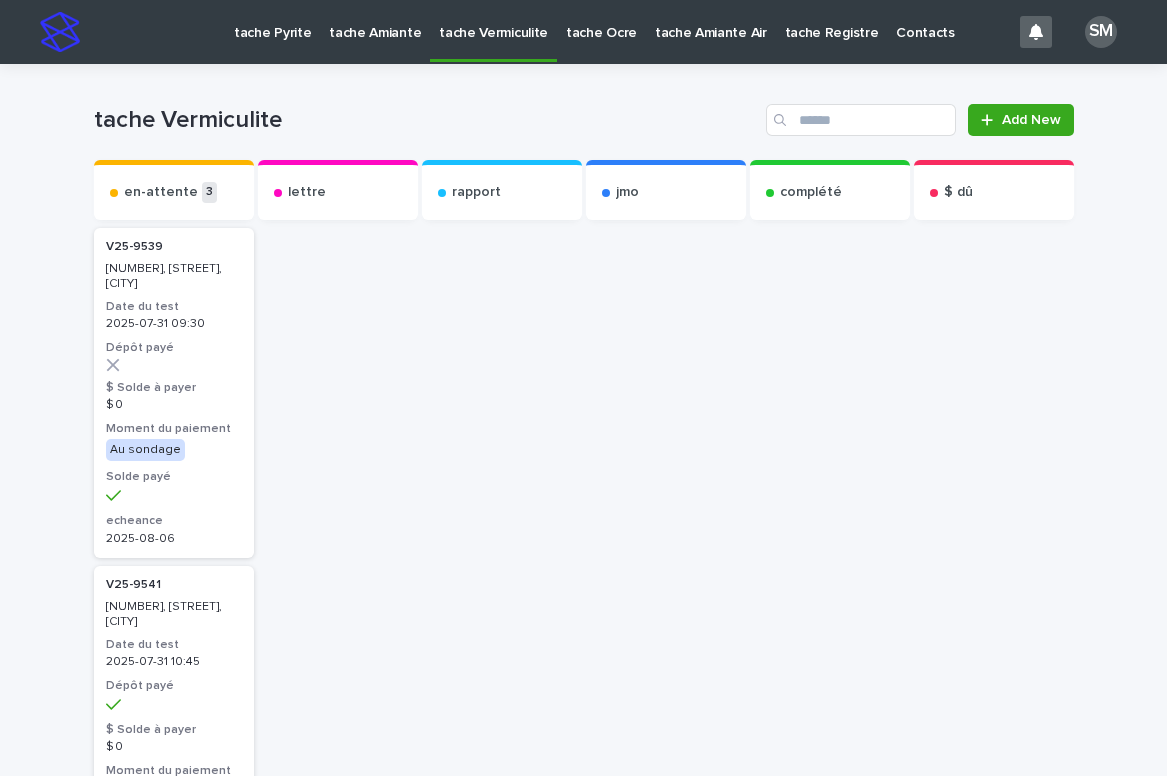 click on "tache Ocre" at bounding box center (601, 21) 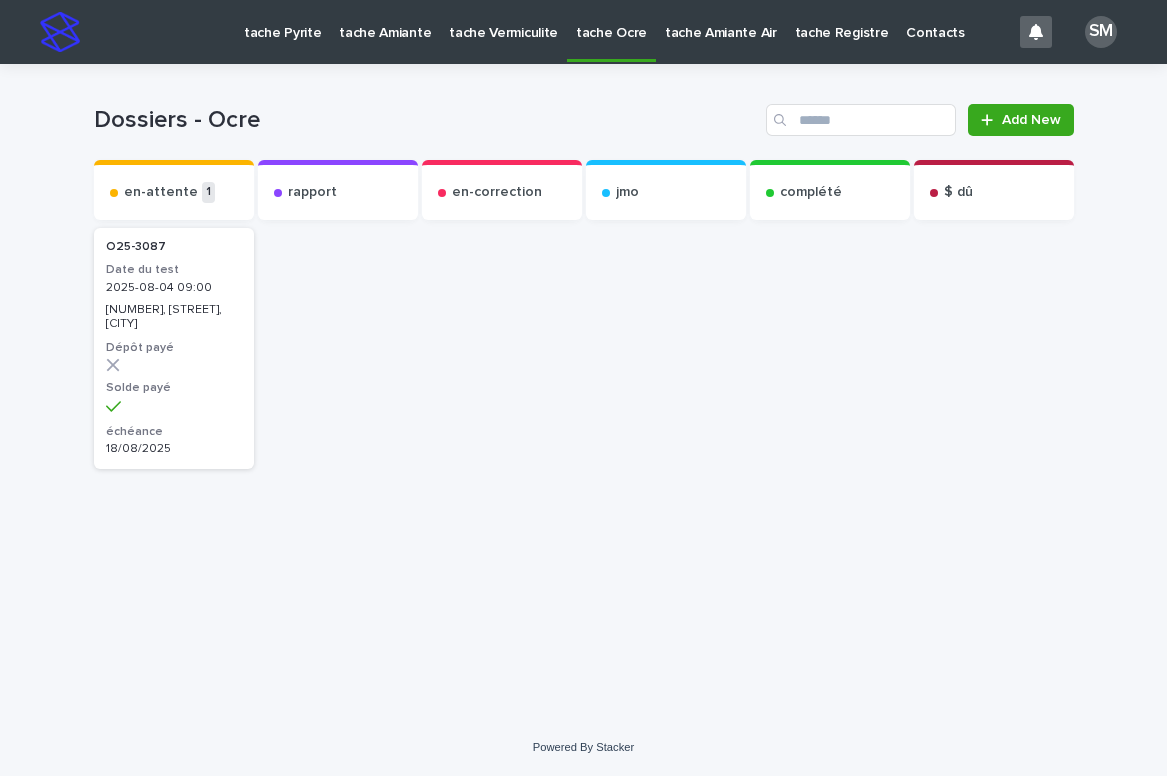 click on "tache Amiante Air" at bounding box center [721, 21] 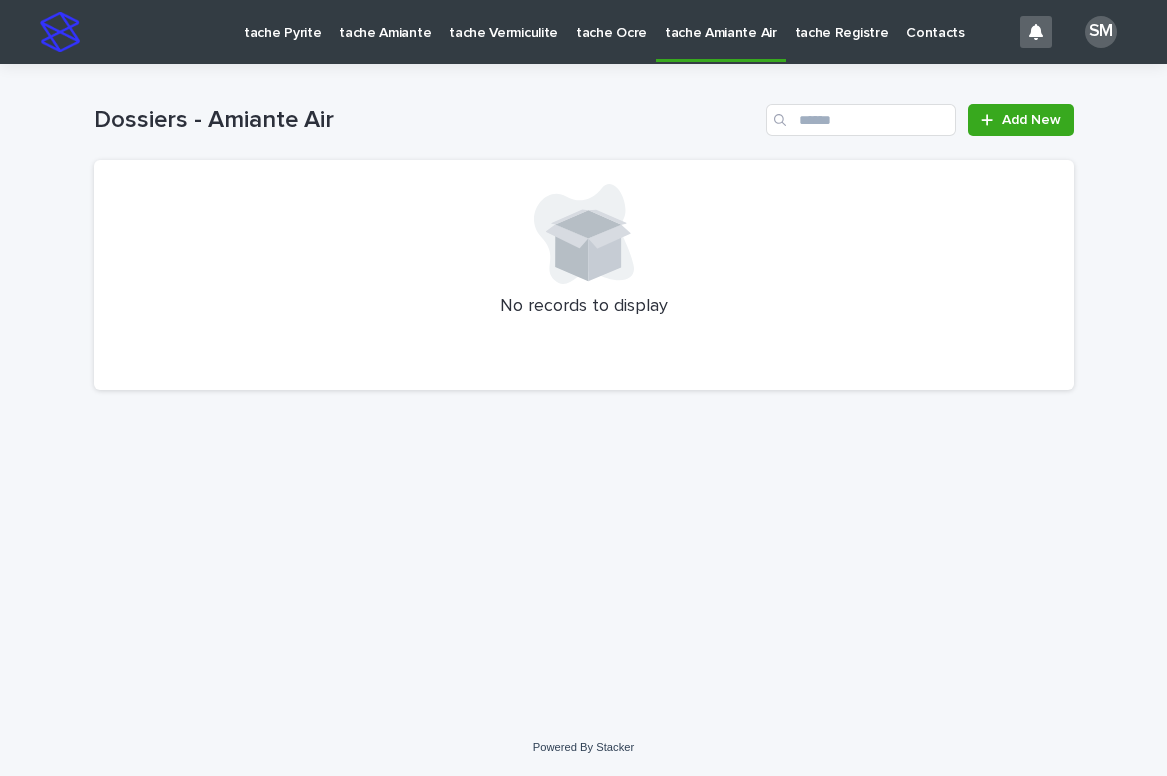 click on "tache Pyrite" at bounding box center [282, 21] 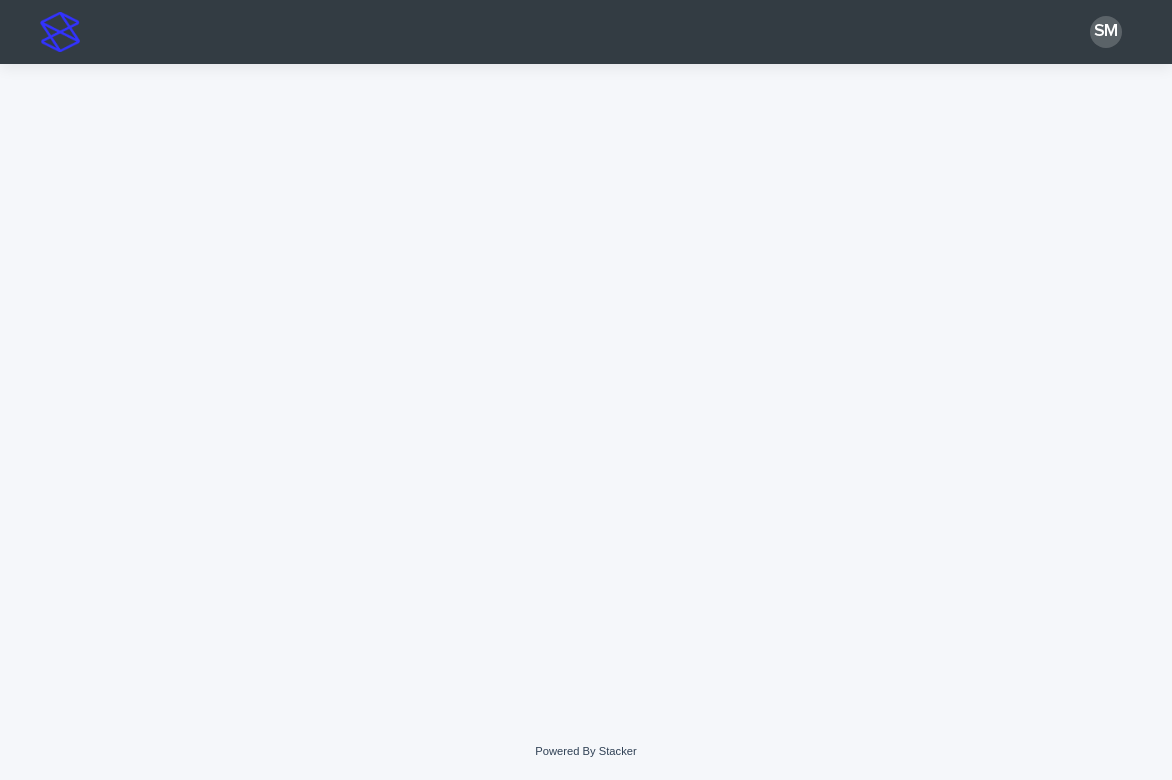 scroll, scrollTop: 0, scrollLeft: 0, axis: both 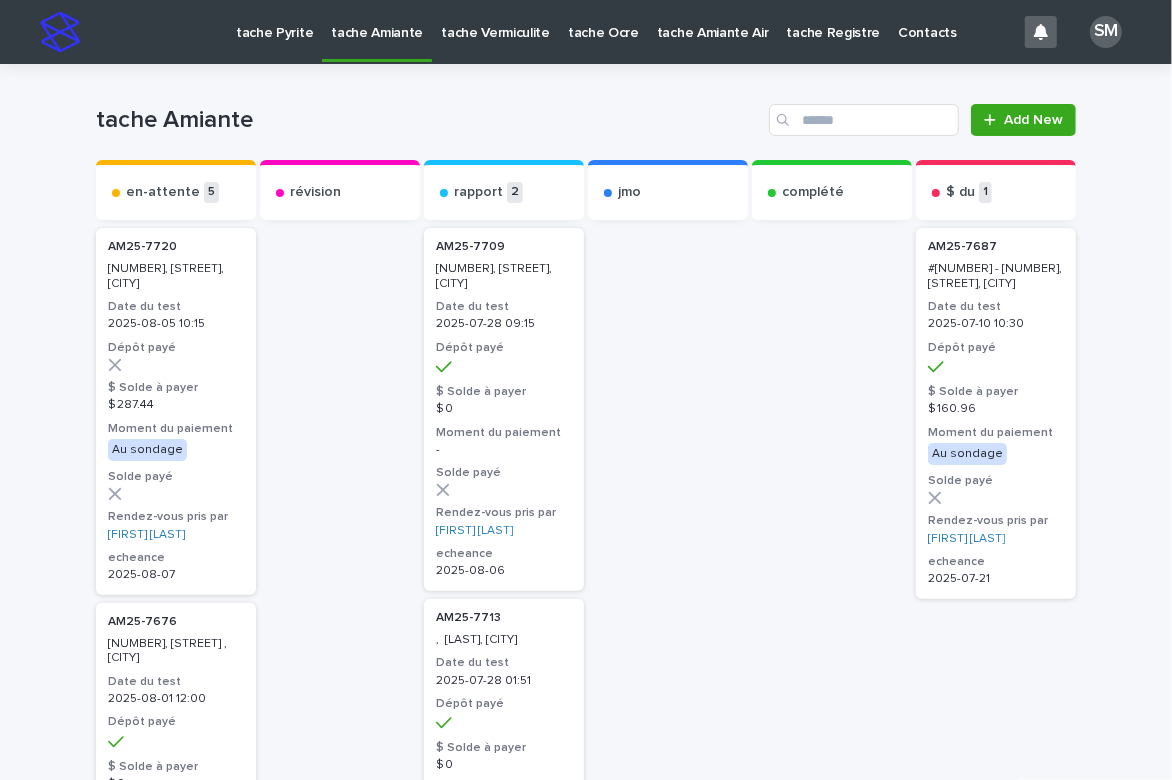 click on "tache Vermiculite" at bounding box center (495, 21) 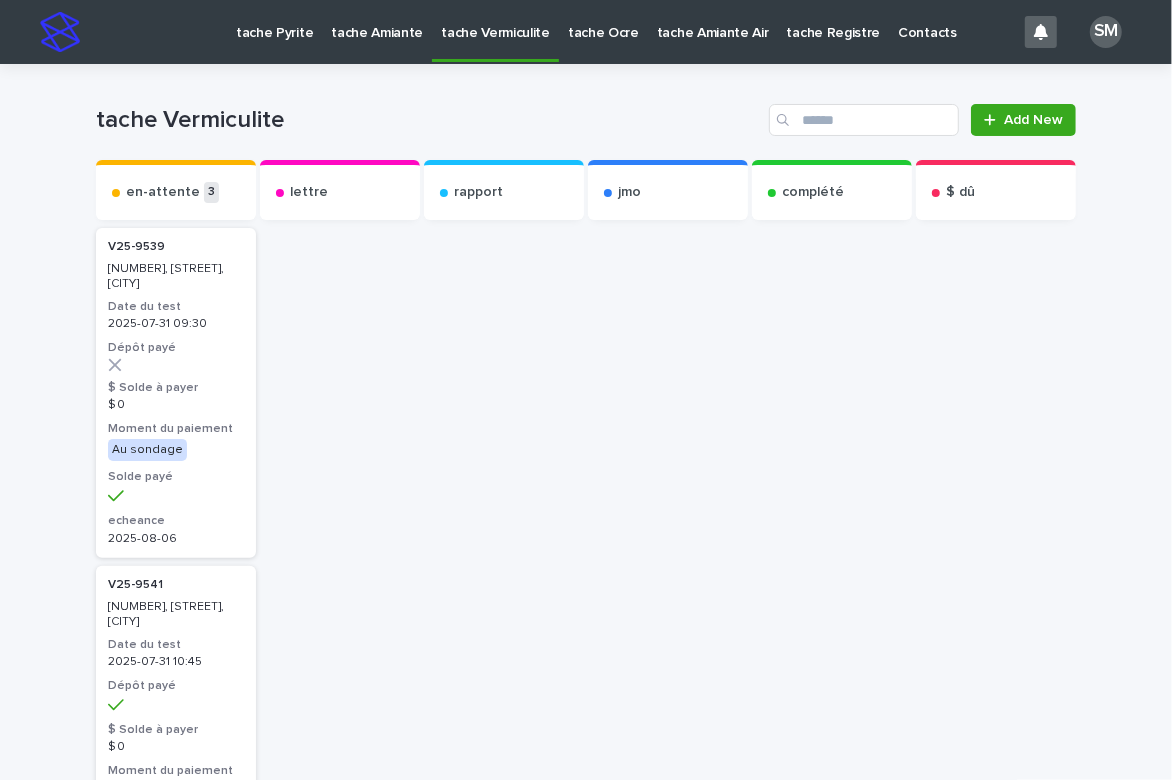 click on "tache Pyrite" at bounding box center (274, 21) 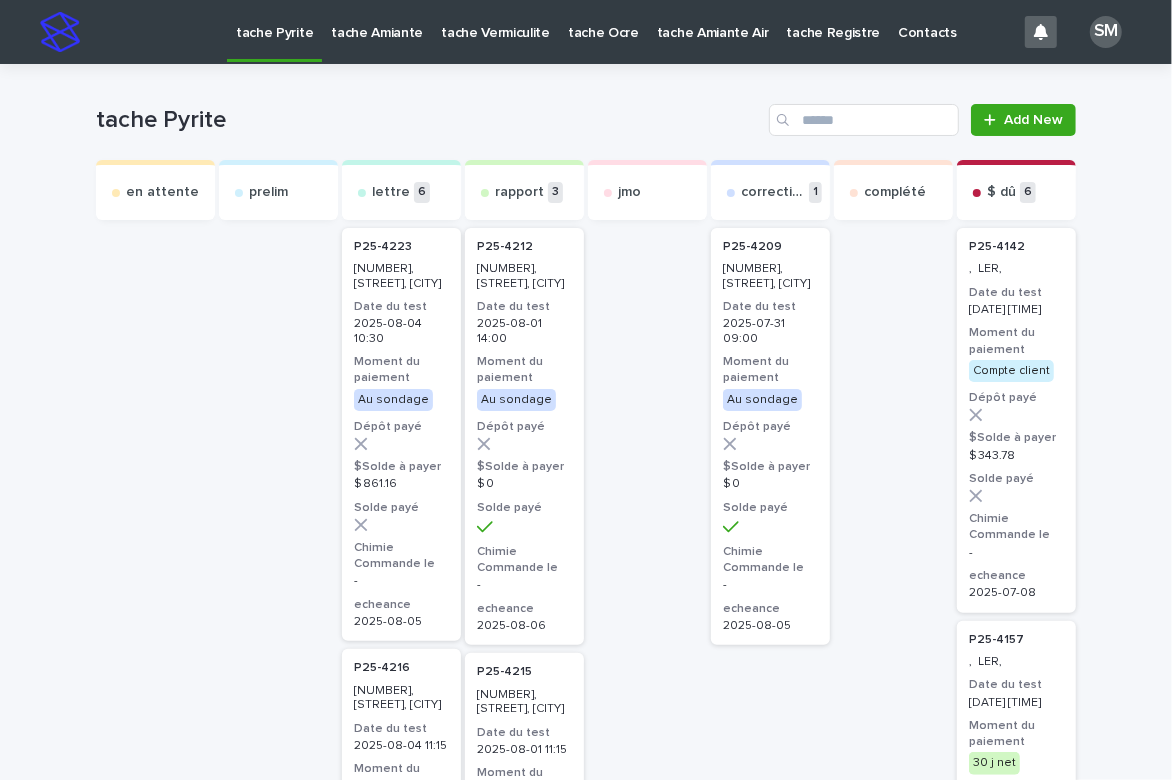 click on "tache Amiante" at bounding box center [377, 21] 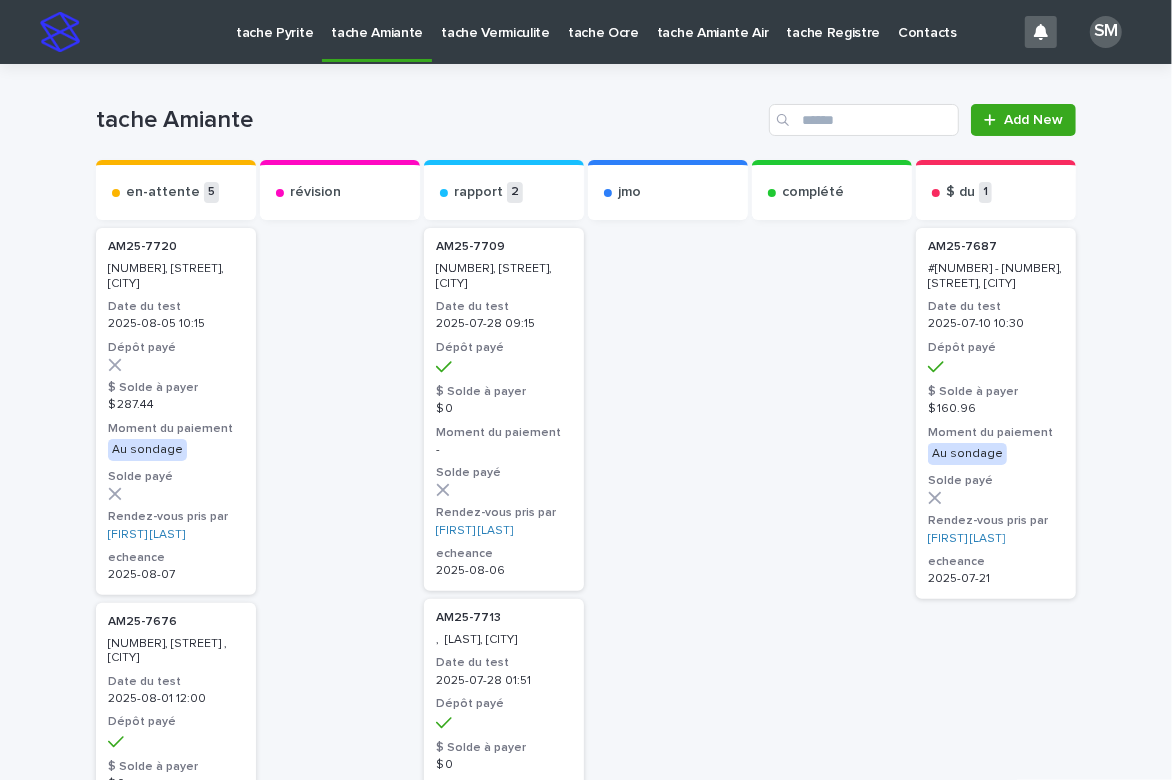 click on "tache Vermiculite" at bounding box center (495, 21) 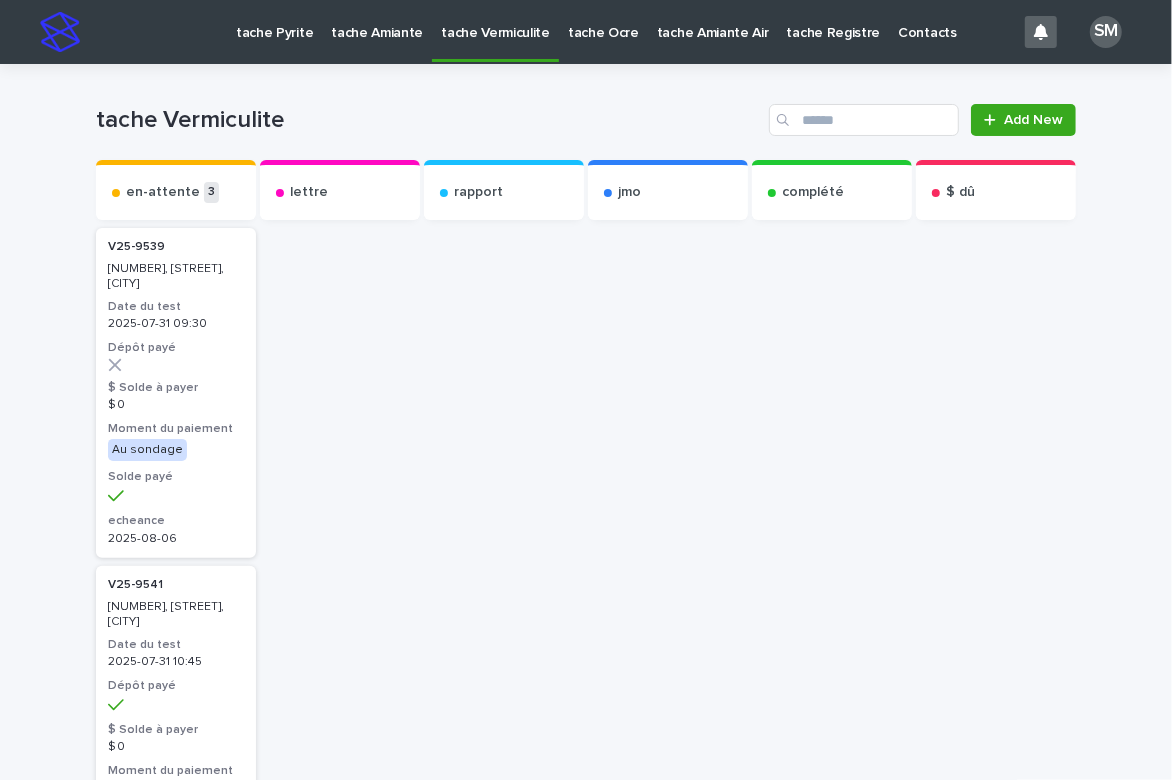 click on "tache Amiante" at bounding box center (377, 31) 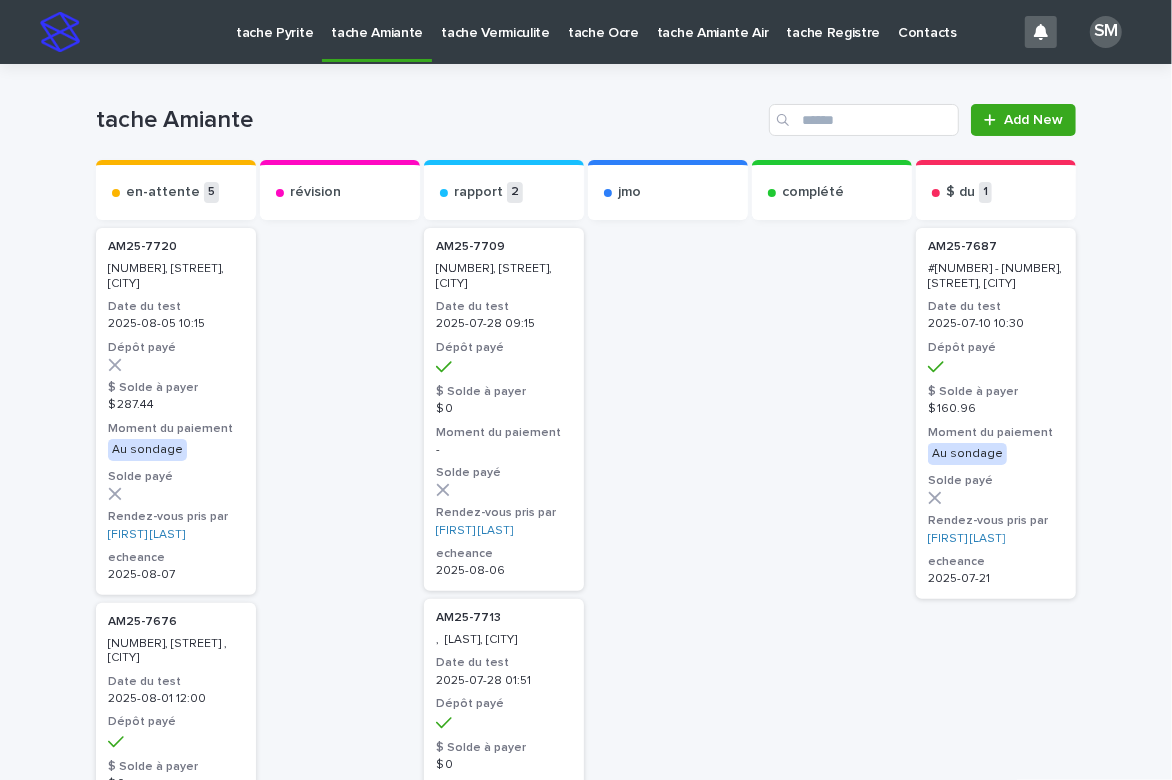 click on "tache Pyrite" at bounding box center (274, 21) 